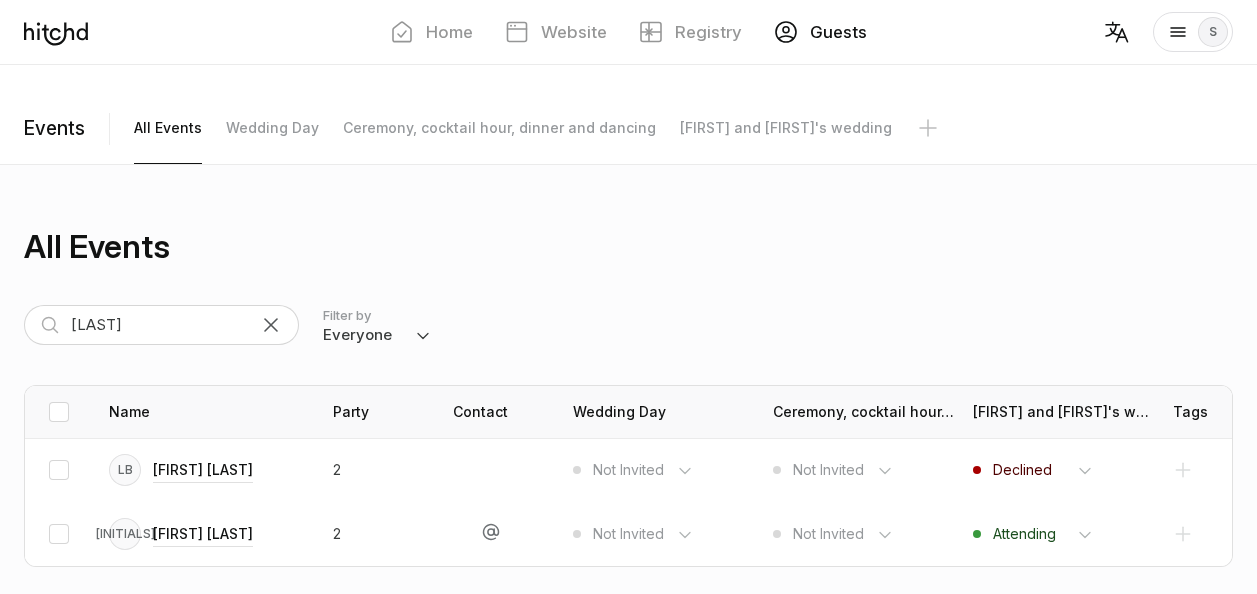 scroll, scrollTop: 11, scrollLeft: 0, axis: vertical 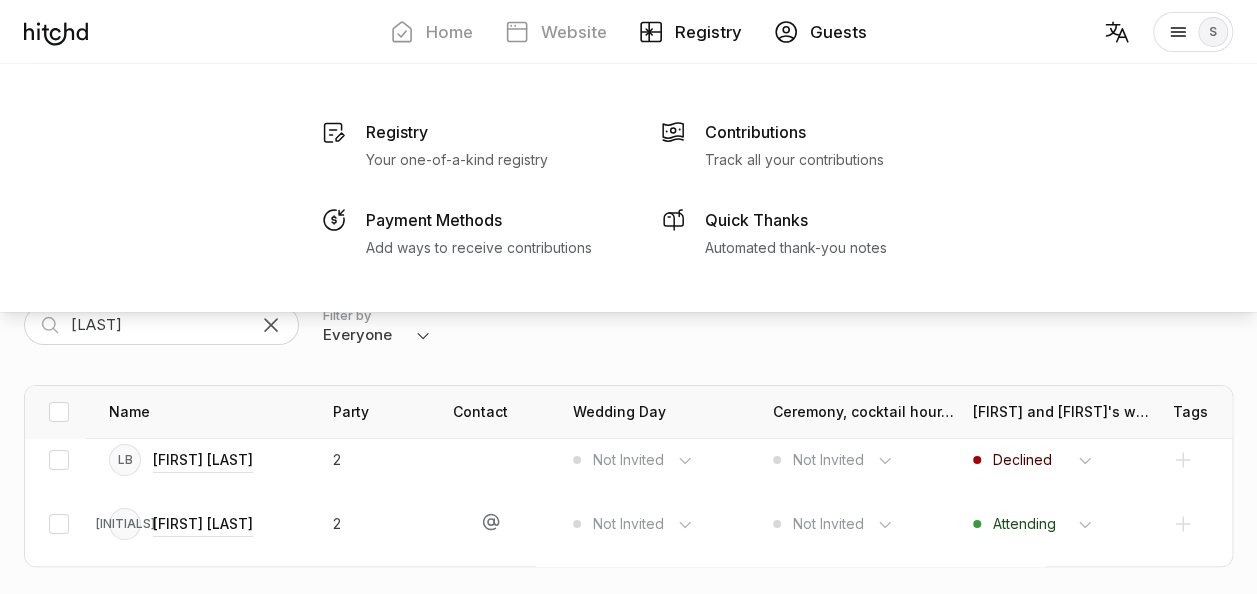 click on "Registry" at bounding box center [690, 32] 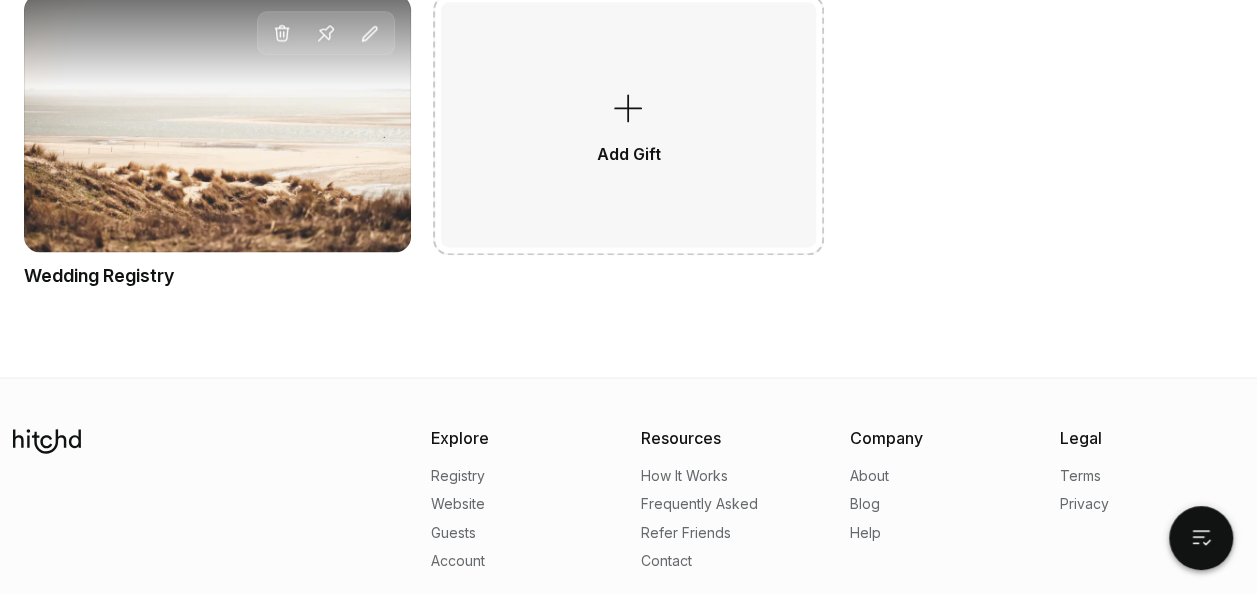 scroll, scrollTop: 1353, scrollLeft: 0, axis: vertical 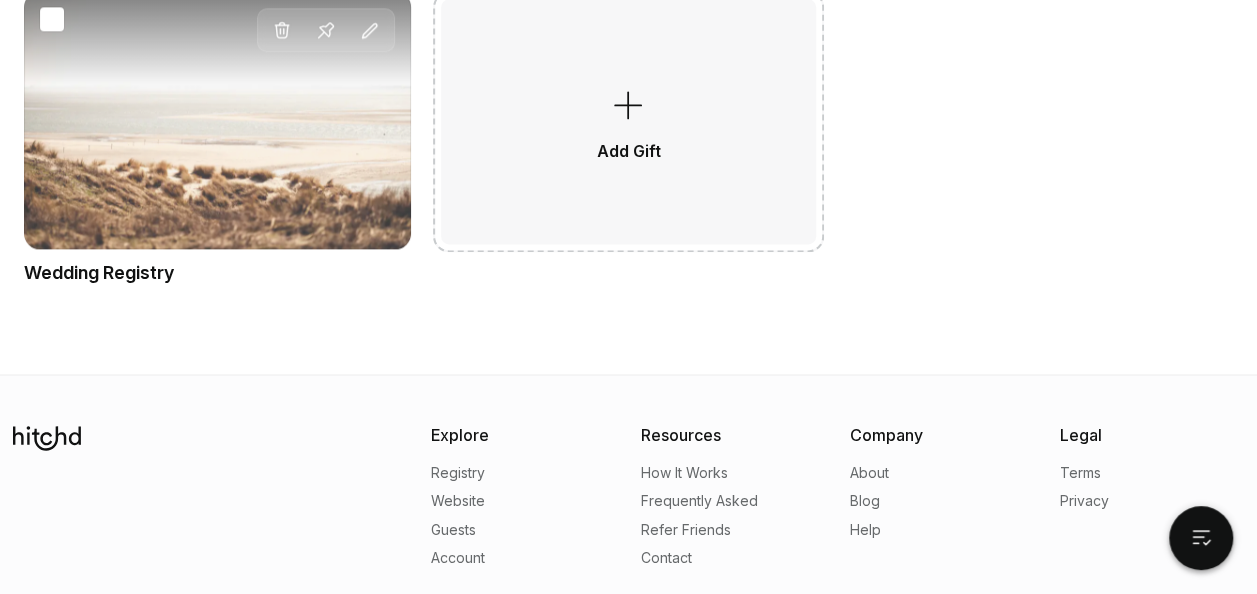 click on "Pin
Edit" at bounding box center (217, 120) 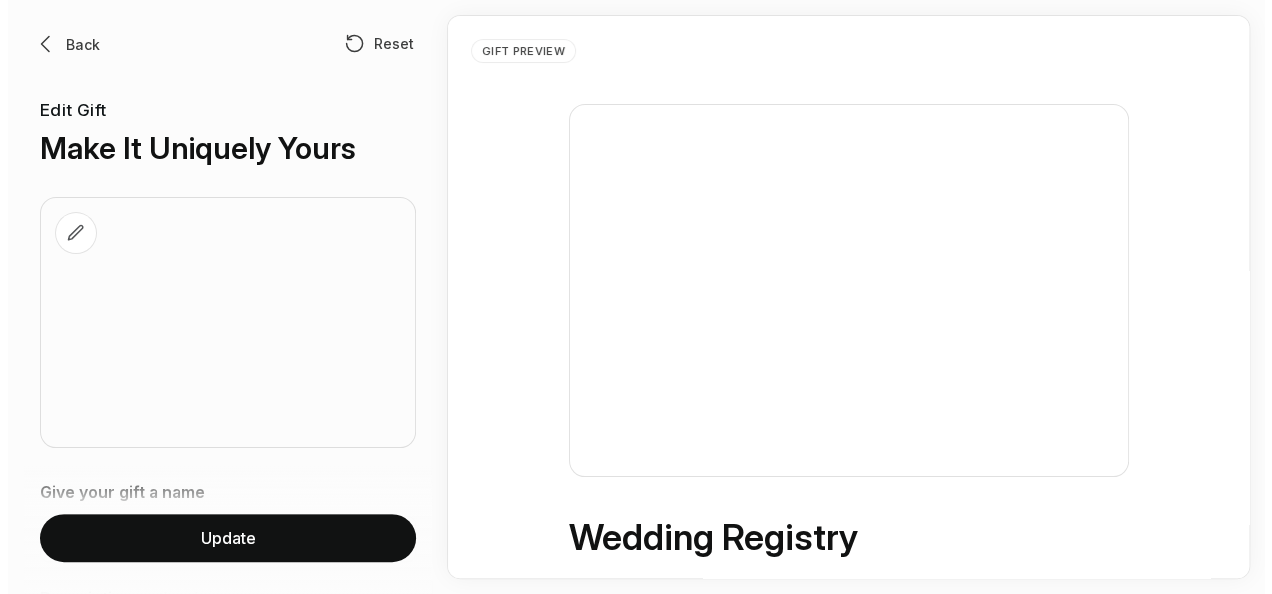 scroll, scrollTop: 0, scrollLeft: 0, axis: both 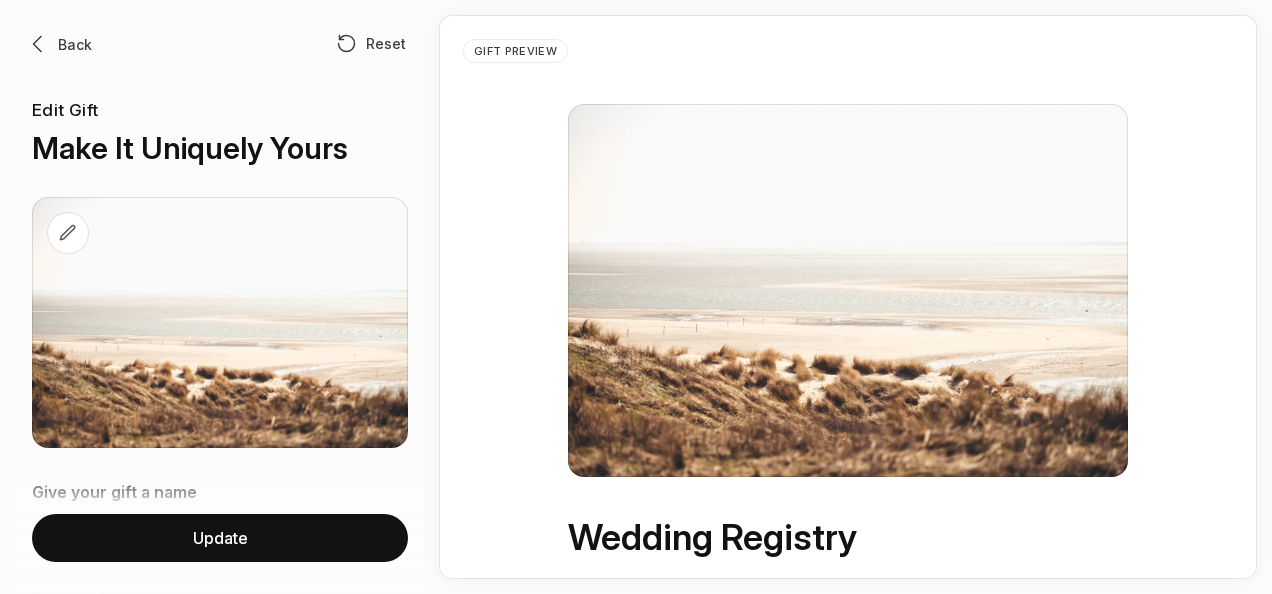 click at bounding box center [38, 44] 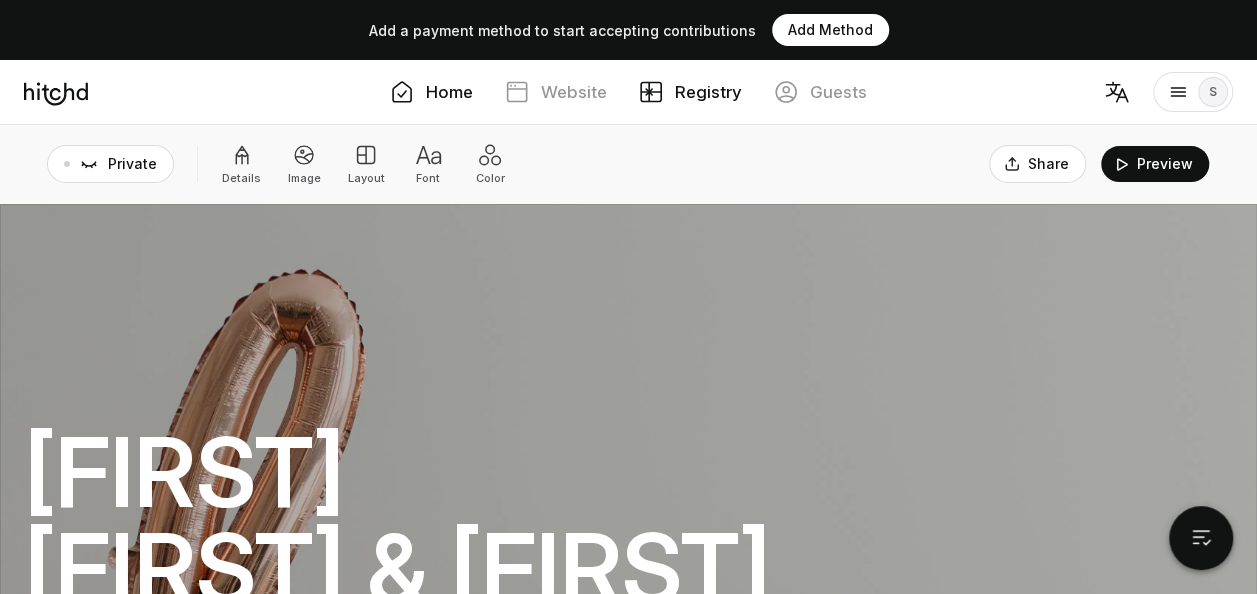 click on "Home" at bounding box center (449, 92) 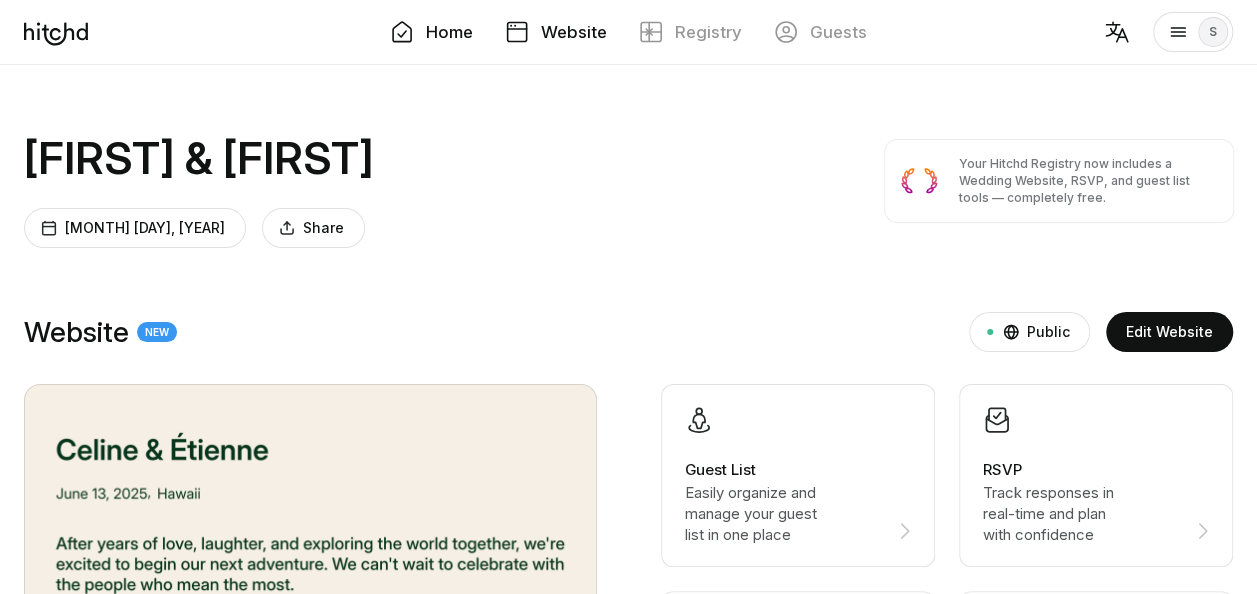 click on "Website" at bounding box center (574, 32) 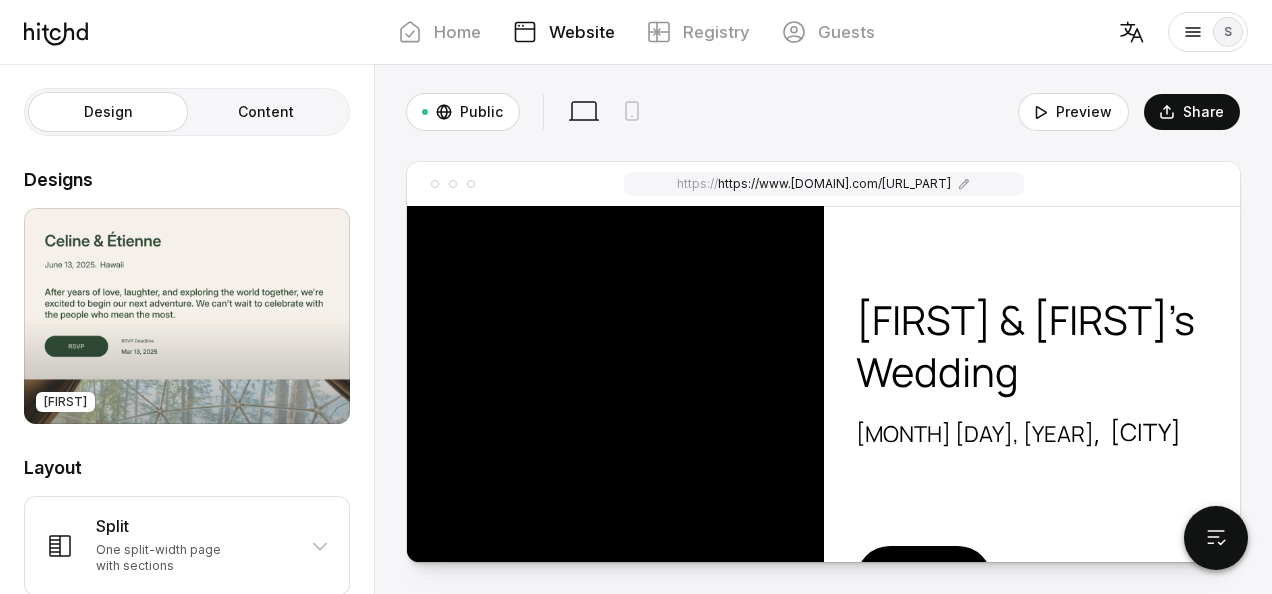 scroll, scrollTop: 370, scrollLeft: 0, axis: vertical 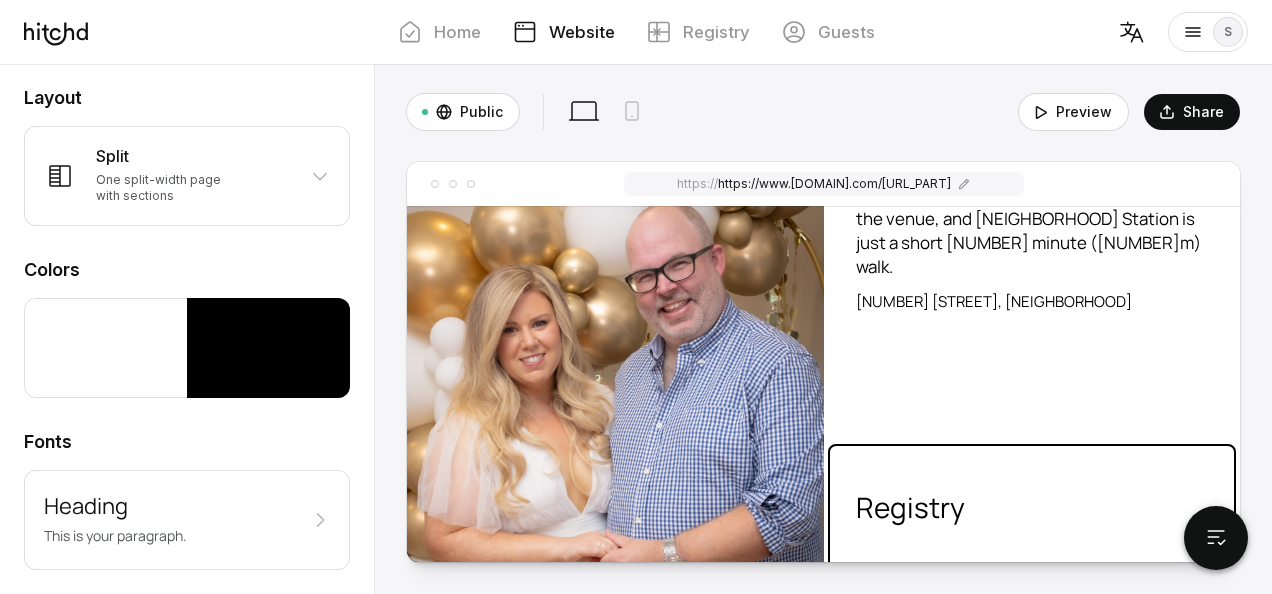 click on "Registry" at bounding box center [913, 772] 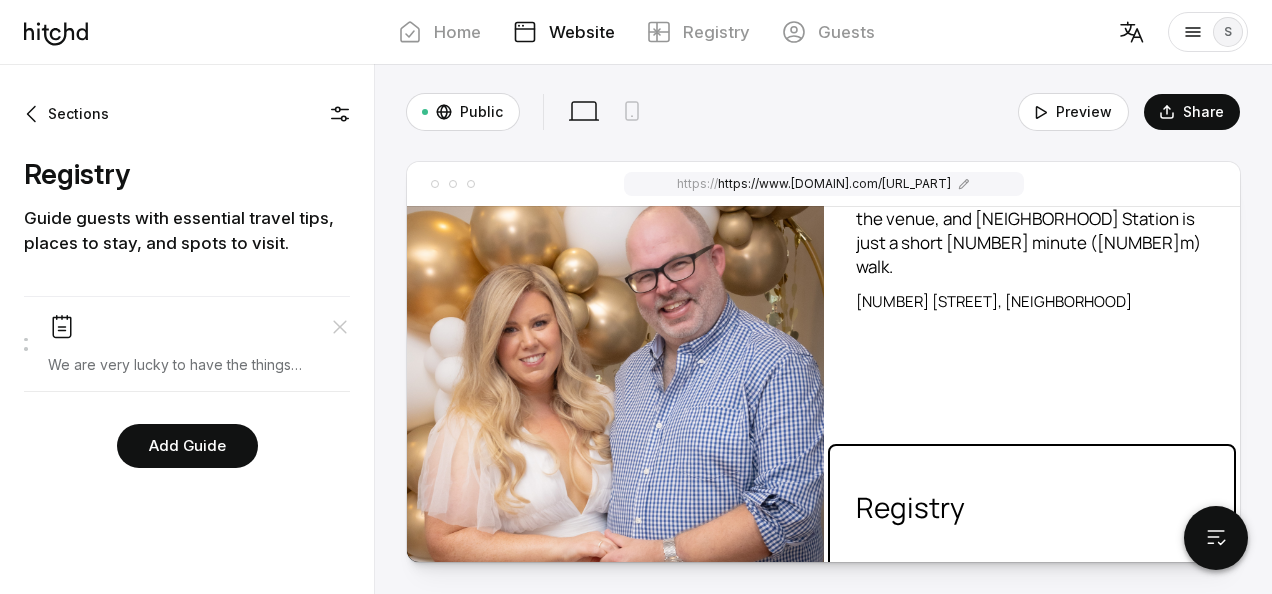 scroll, scrollTop: 0, scrollLeft: 0, axis: both 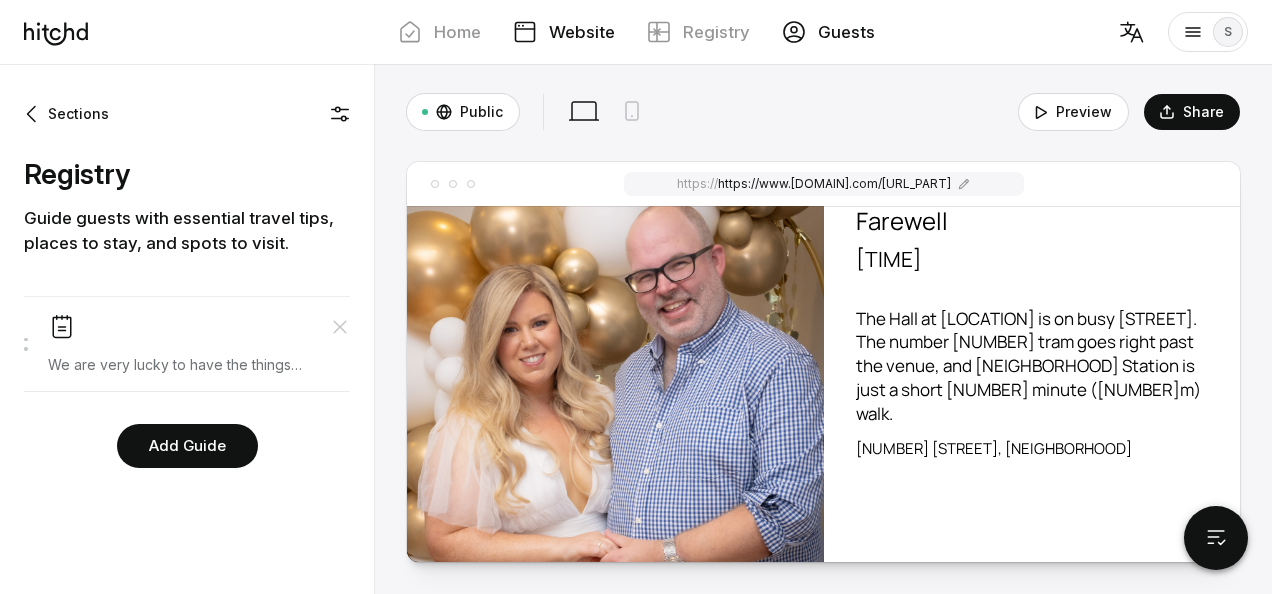 click on "Guests" at bounding box center [846, 32] 